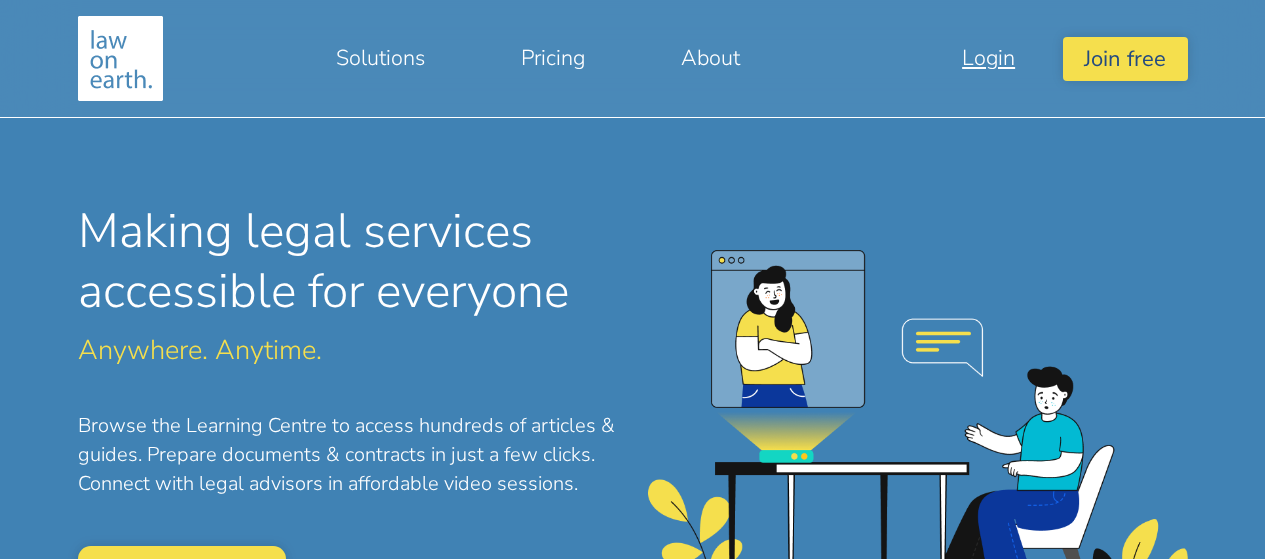 scroll, scrollTop: 0, scrollLeft: 0, axis: both 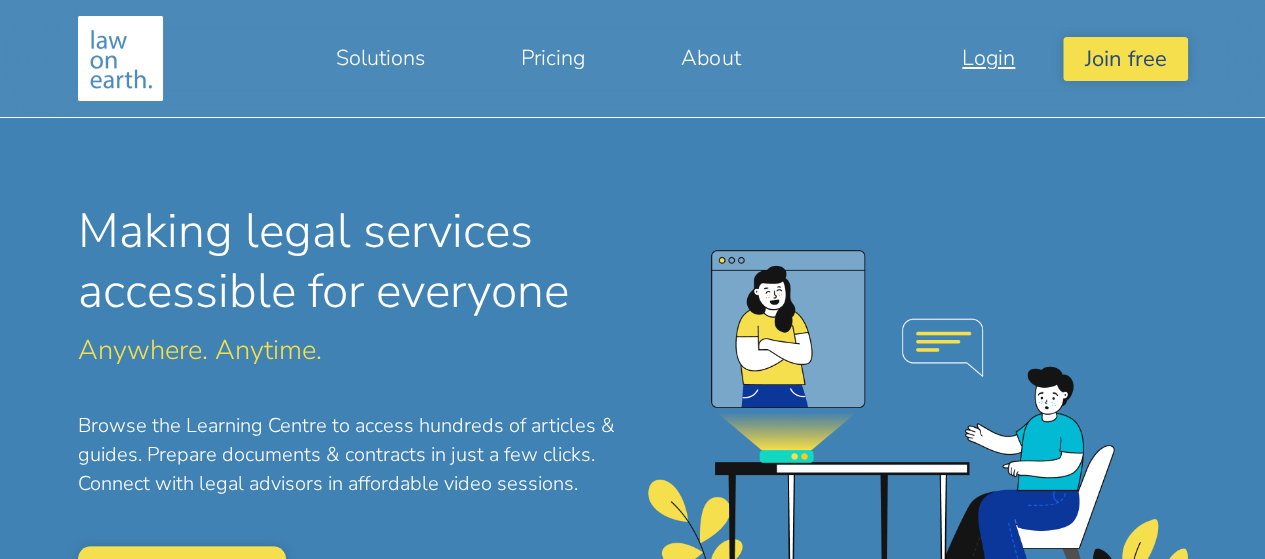 click on "Login" at bounding box center [988, 58] 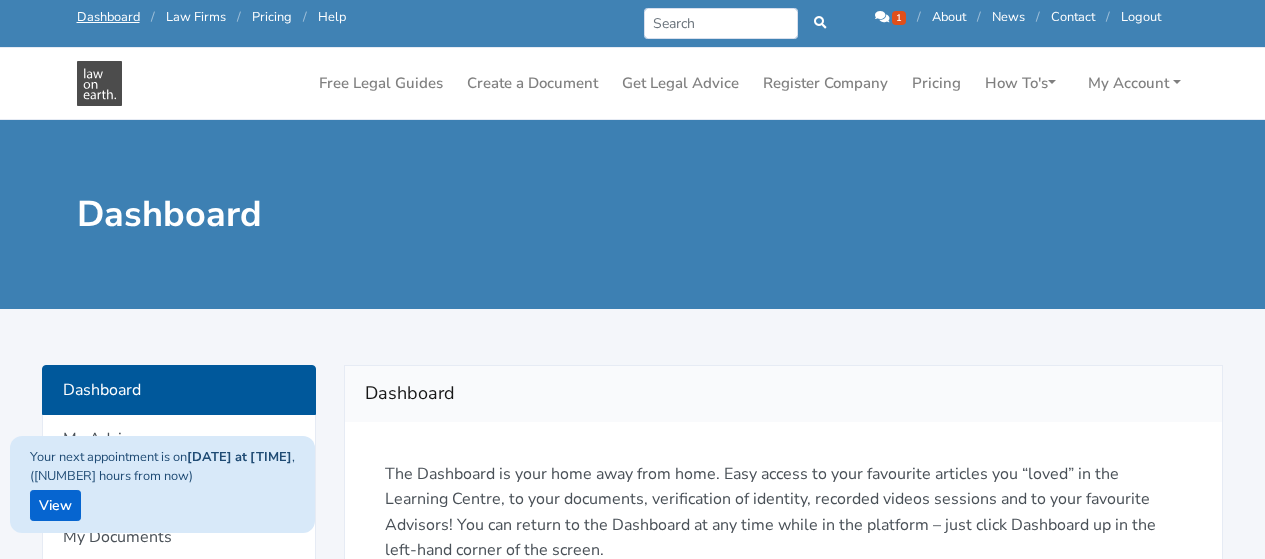 scroll, scrollTop: 0, scrollLeft: 0, axis: both 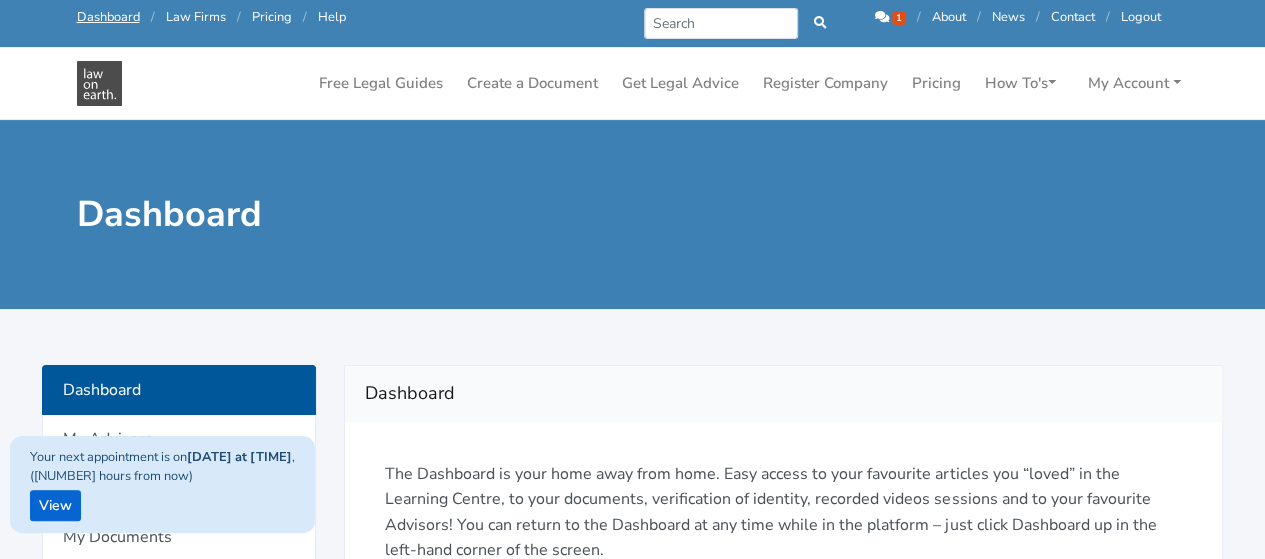 click on "1" at bounding box center (892, 17) 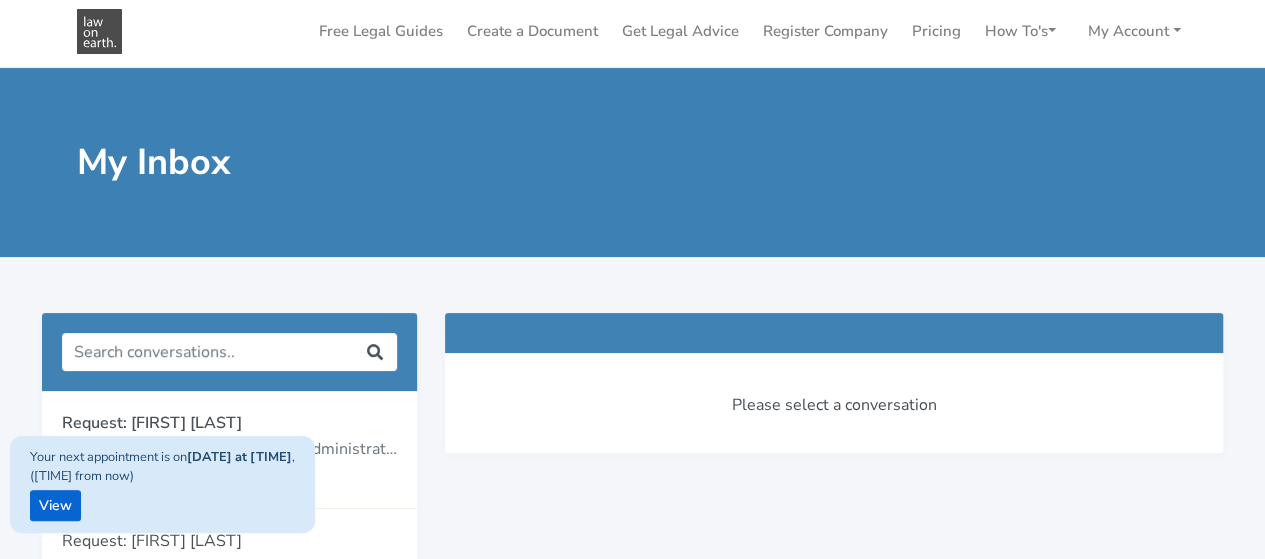 scroll, scrollTop: 0, scrollLeft: 0, axis: both 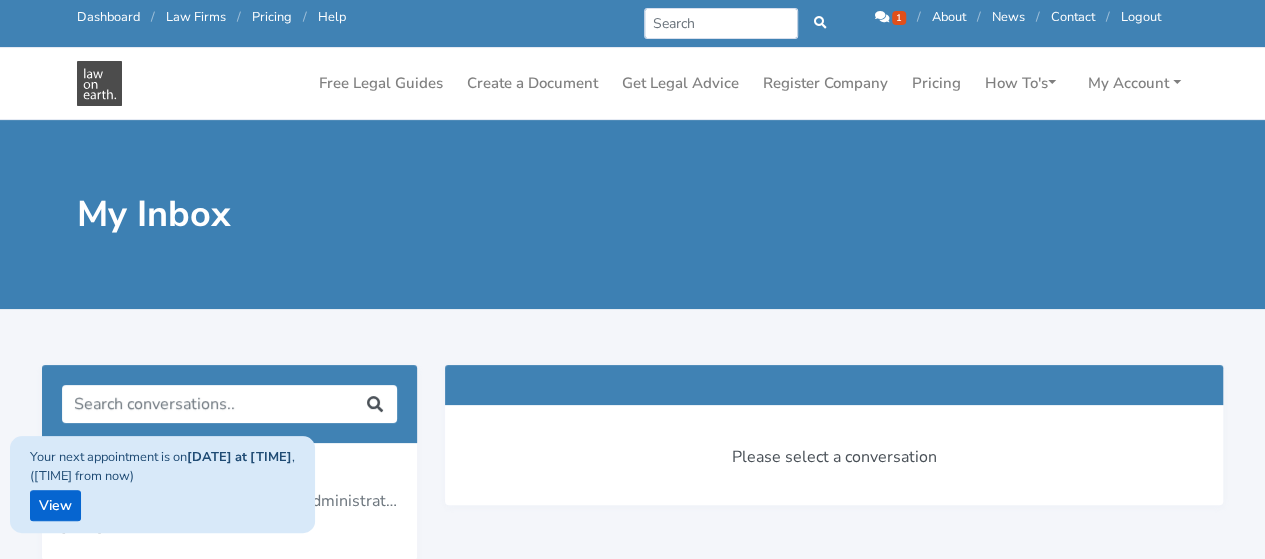 click on "Dashboard" at bounding box center [108, 17] 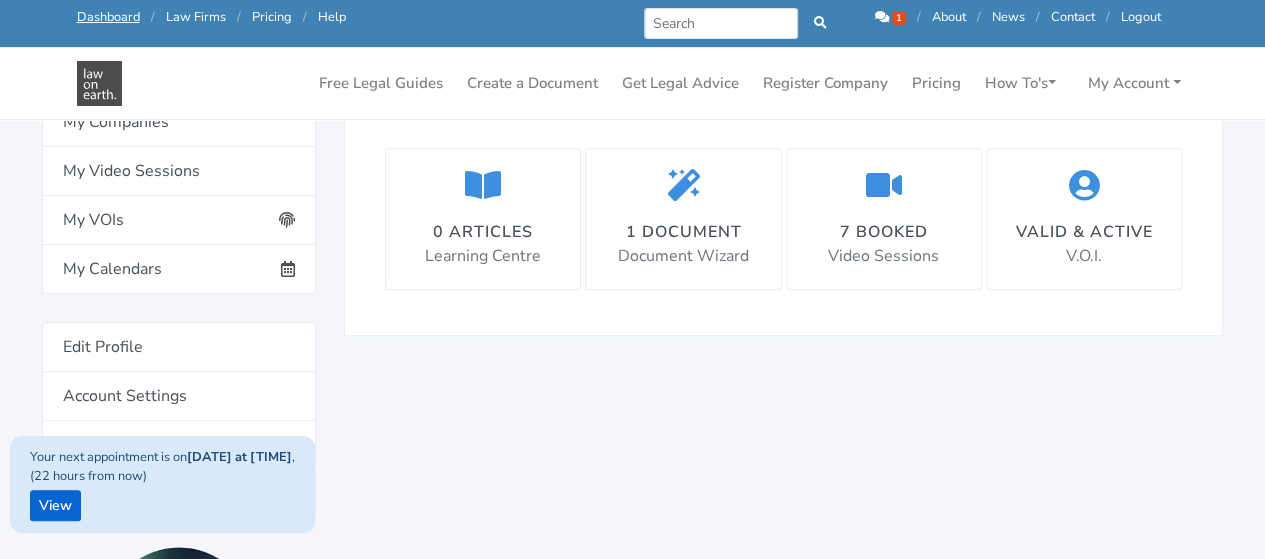 scroll, scrollTop: 449, scrollLeft: 0, axis: vertical 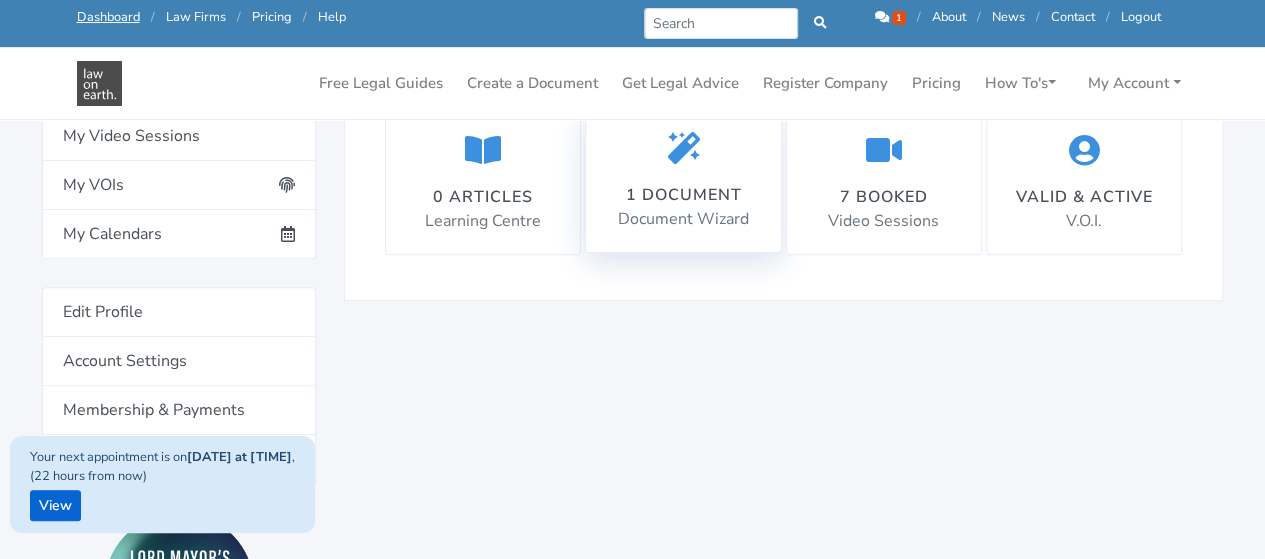 click on "Document Wizard" at bounding box center (683, 220) 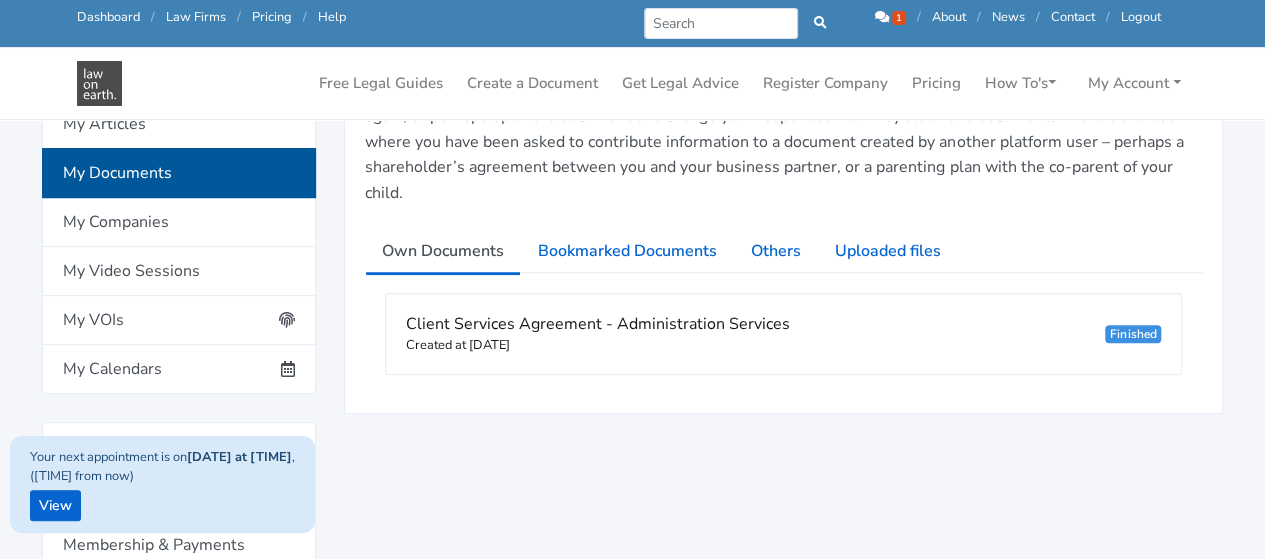 scroll, scrollTop: 326, scrollLeft: 0, axis: vertical 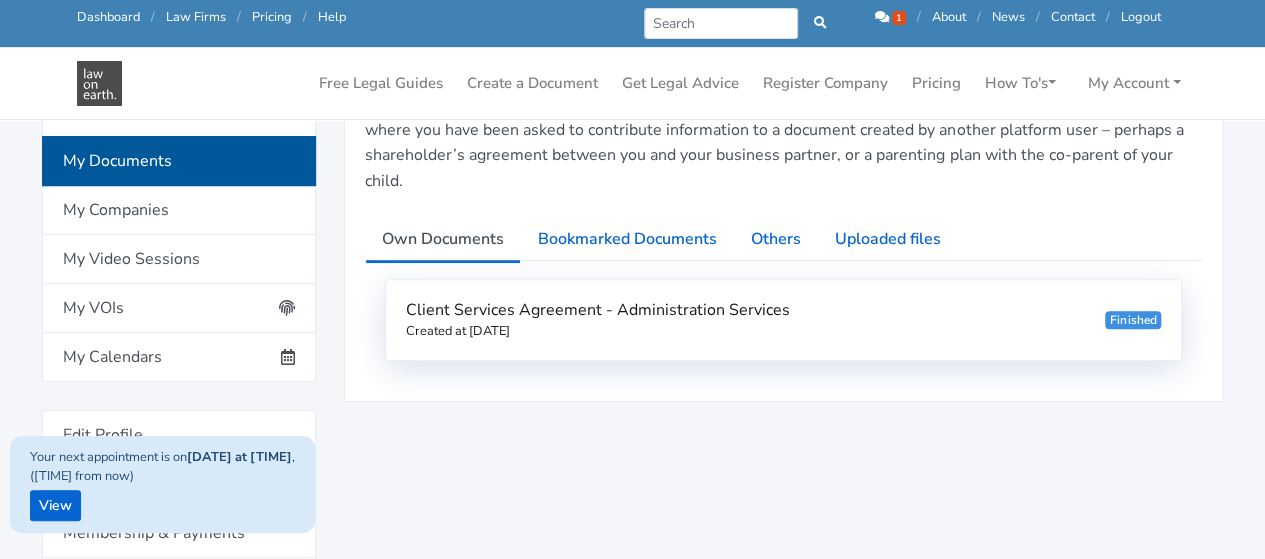 click on "Client Services Agreement - Administration Services" at bounding box center [598, 310] 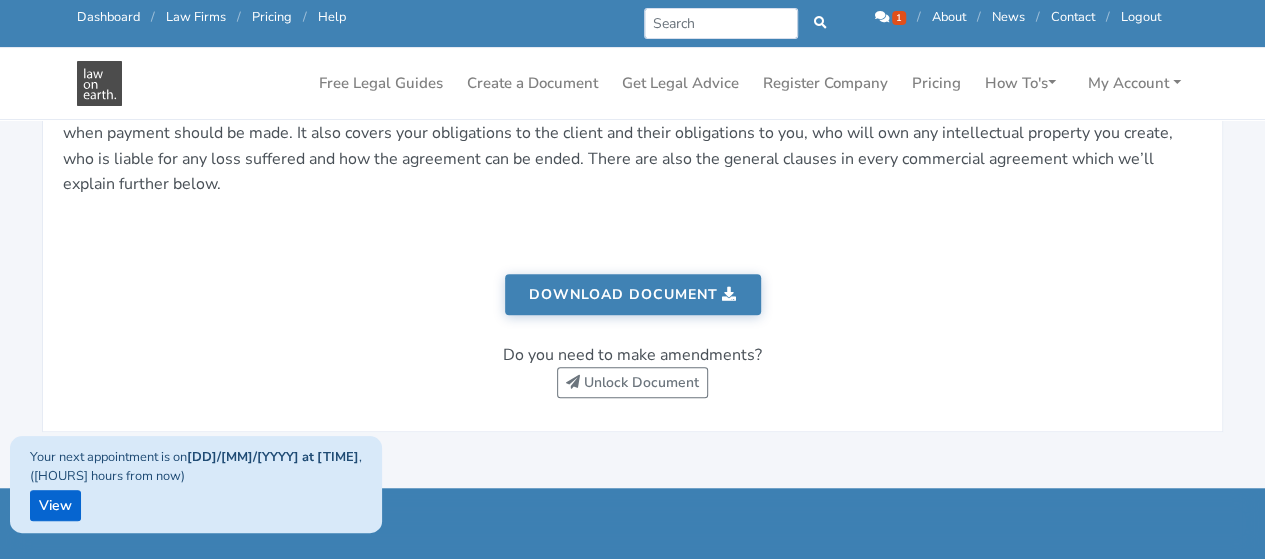 scroll, scrollTop: 606, scrollLeft: 0, axis: vertical 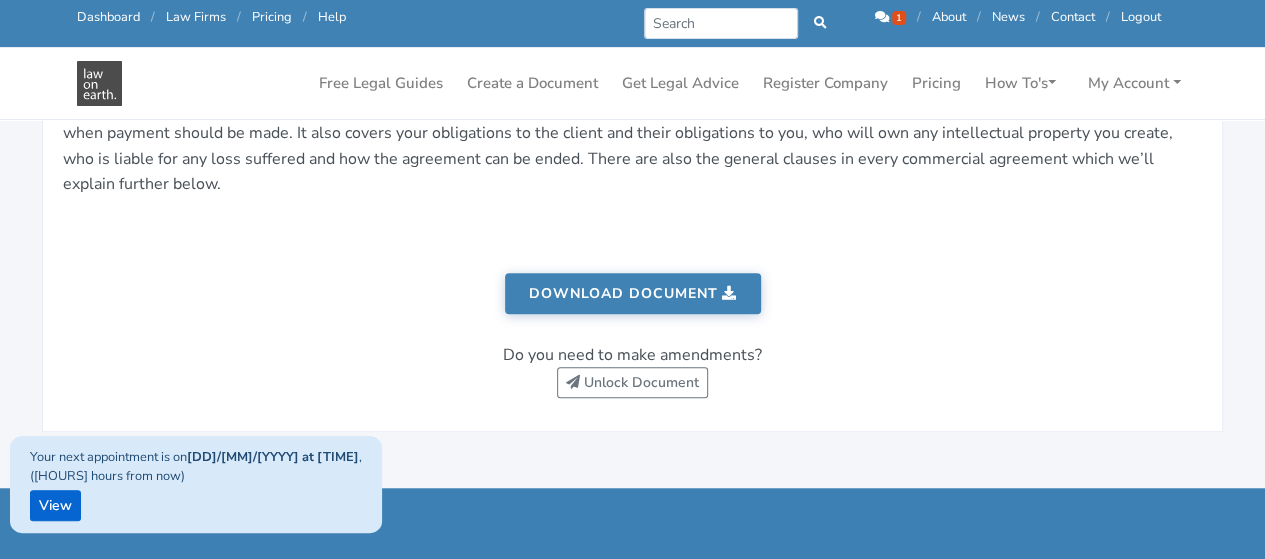 click on "Download document" at bounding box center (633, 293) 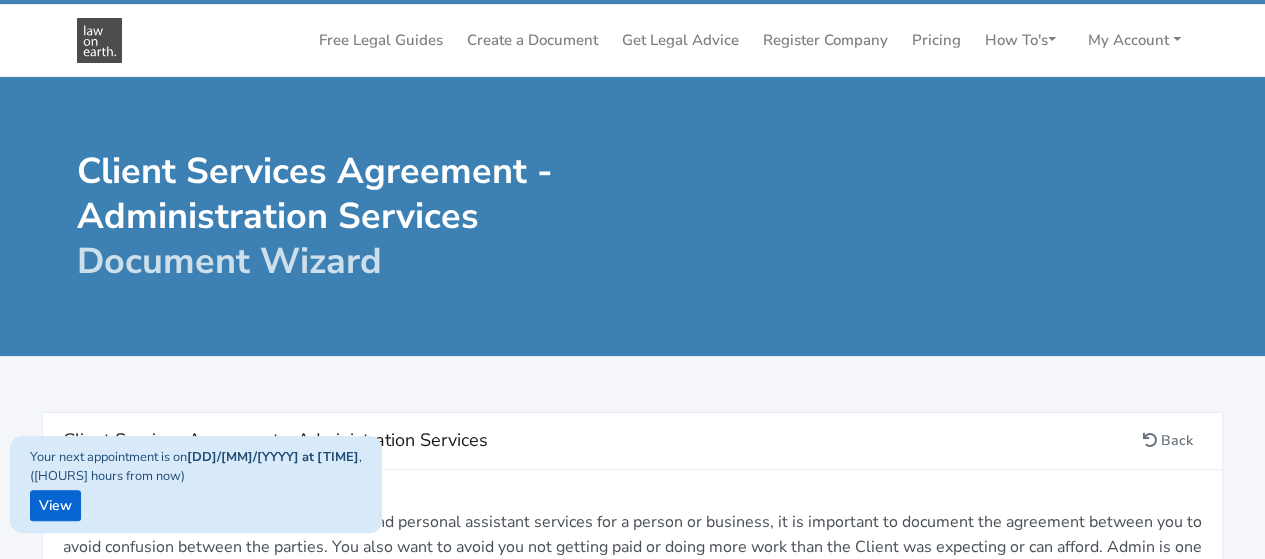 scroll, scrollTop: 0, scrollLeft: 0, axis: both 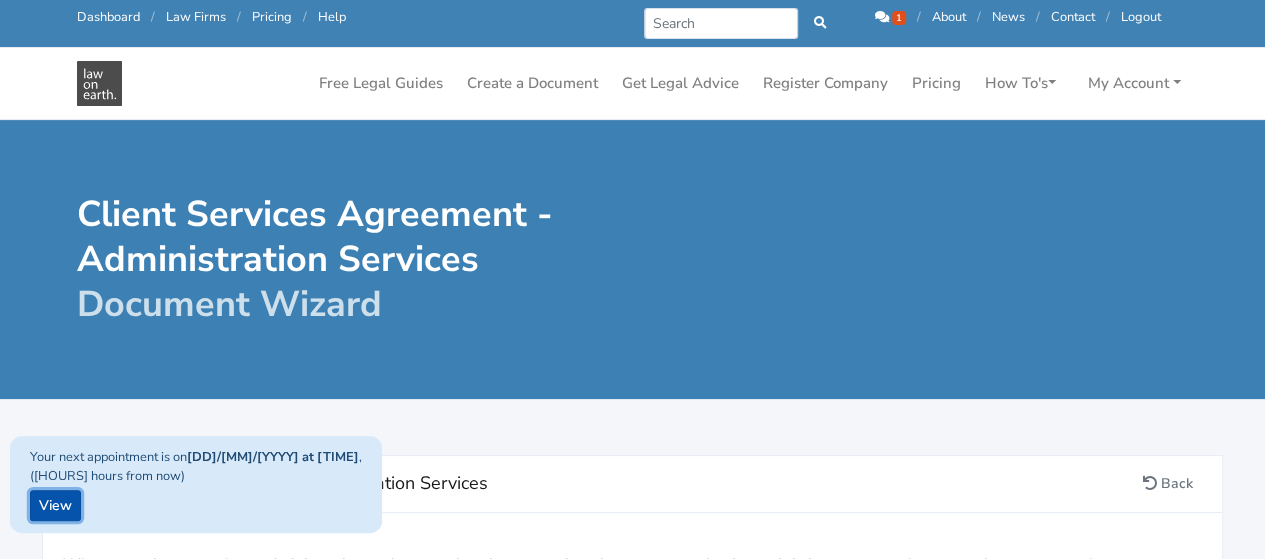 click on "View" at bounding box center [55, 505] 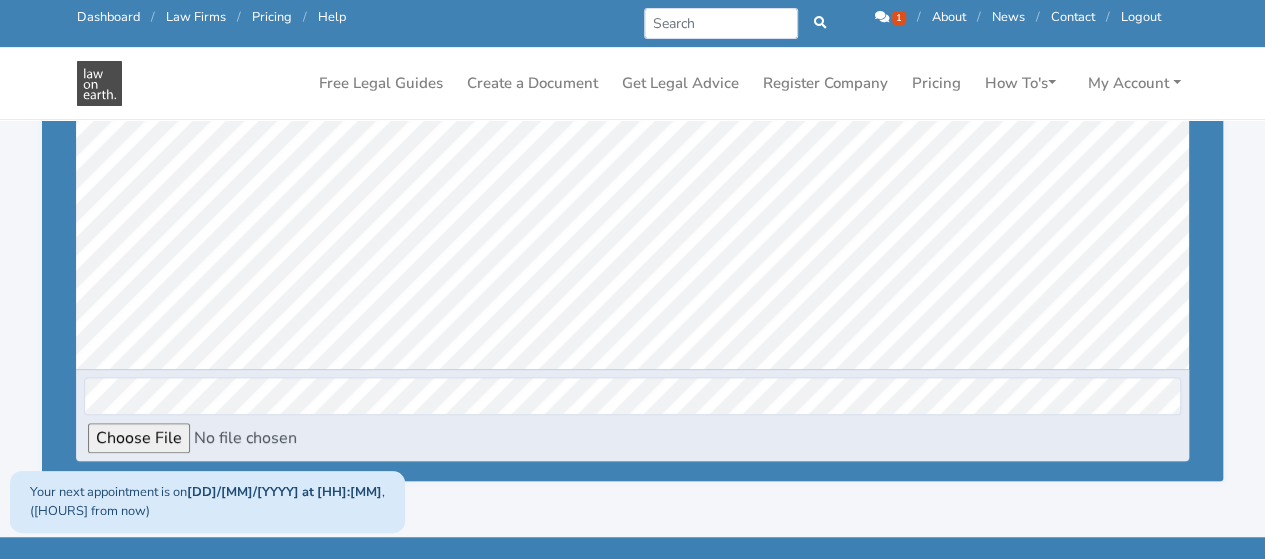 scroll, scrollTop: 505, scrollLeft: 0, axis: vertical 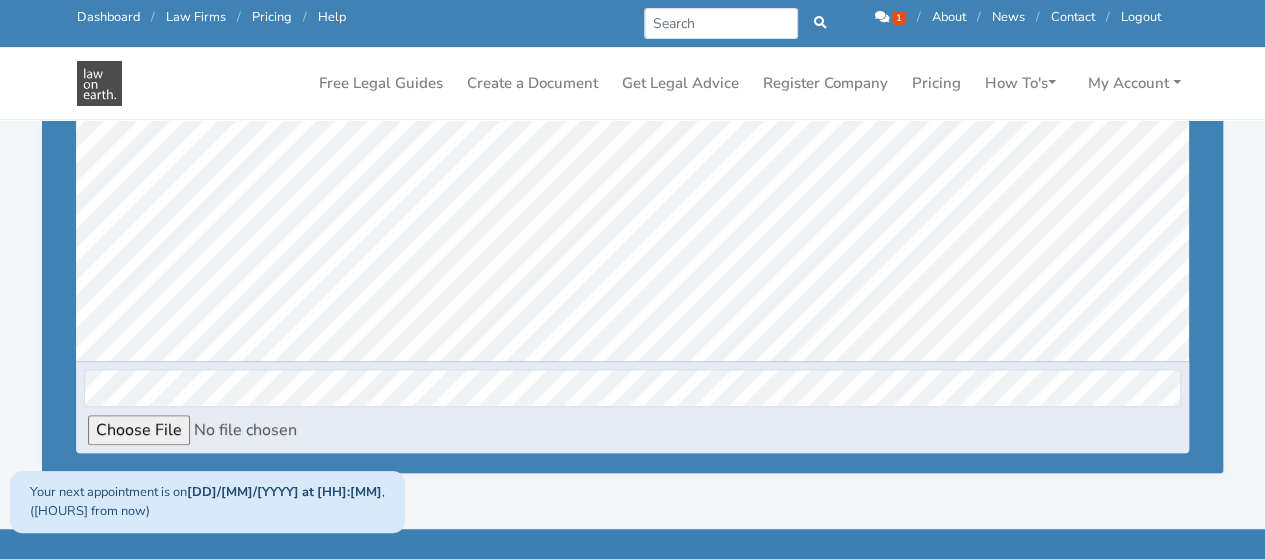 click at bounding box center [258, 430] 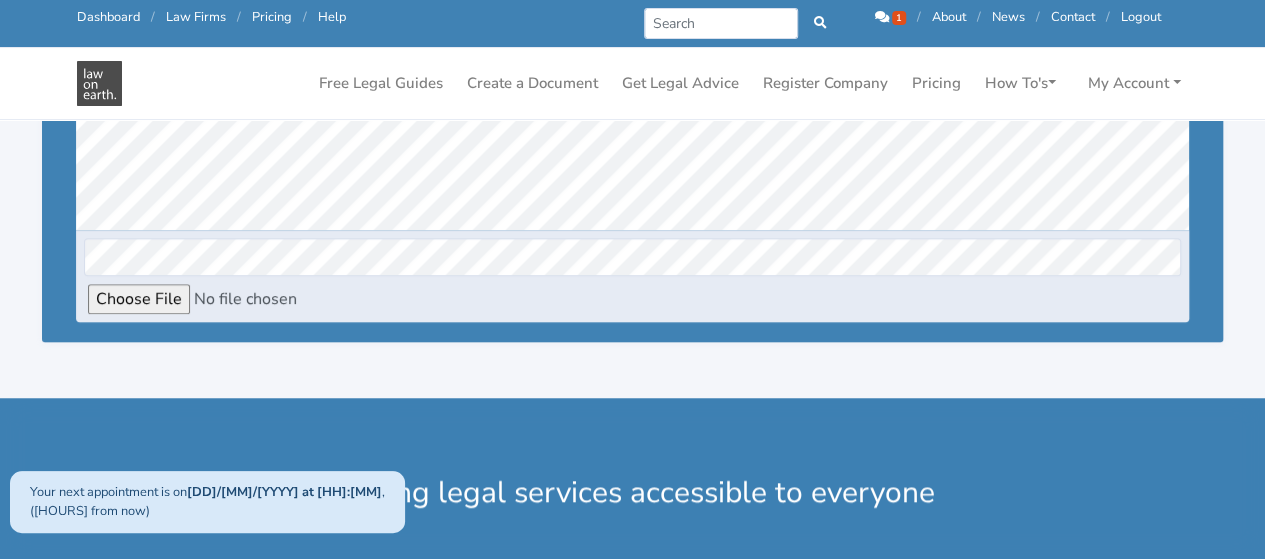 scroll, scrollTop: 638, scrollLeft: 0, axis: vertical 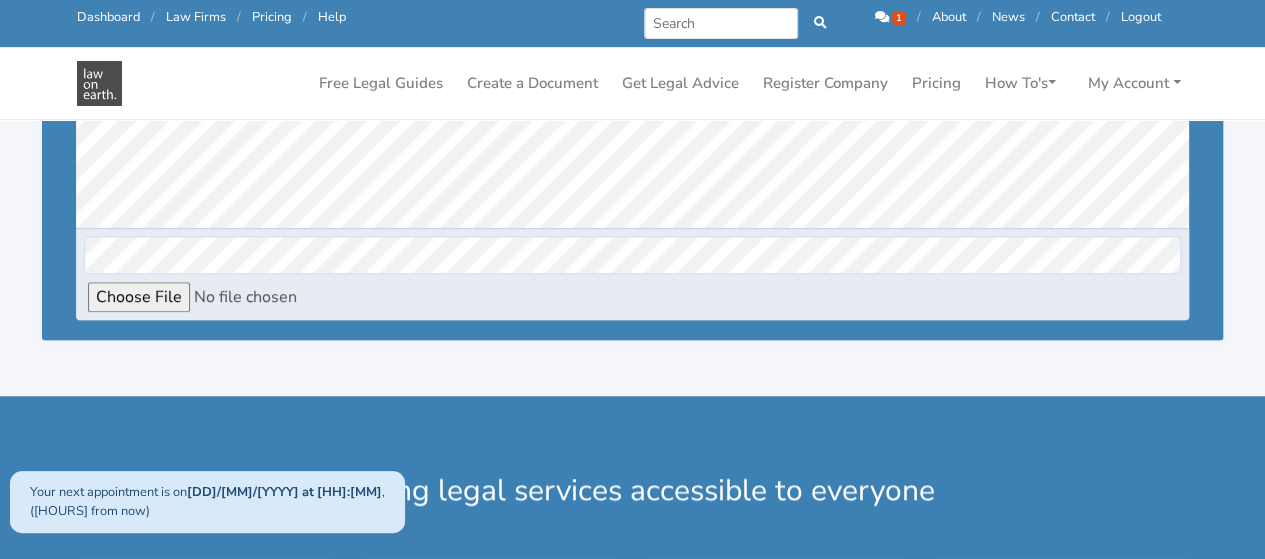 click at bounding box center (258, 297) 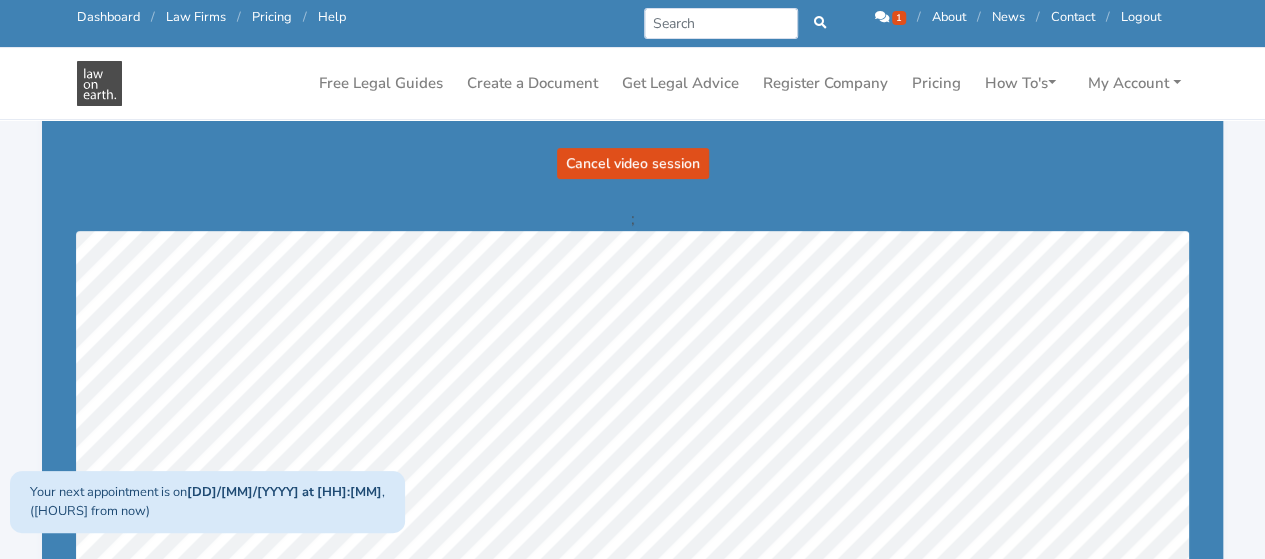 scroll, scrollTop: 318, scrollLeft: 0, axis: vertical 